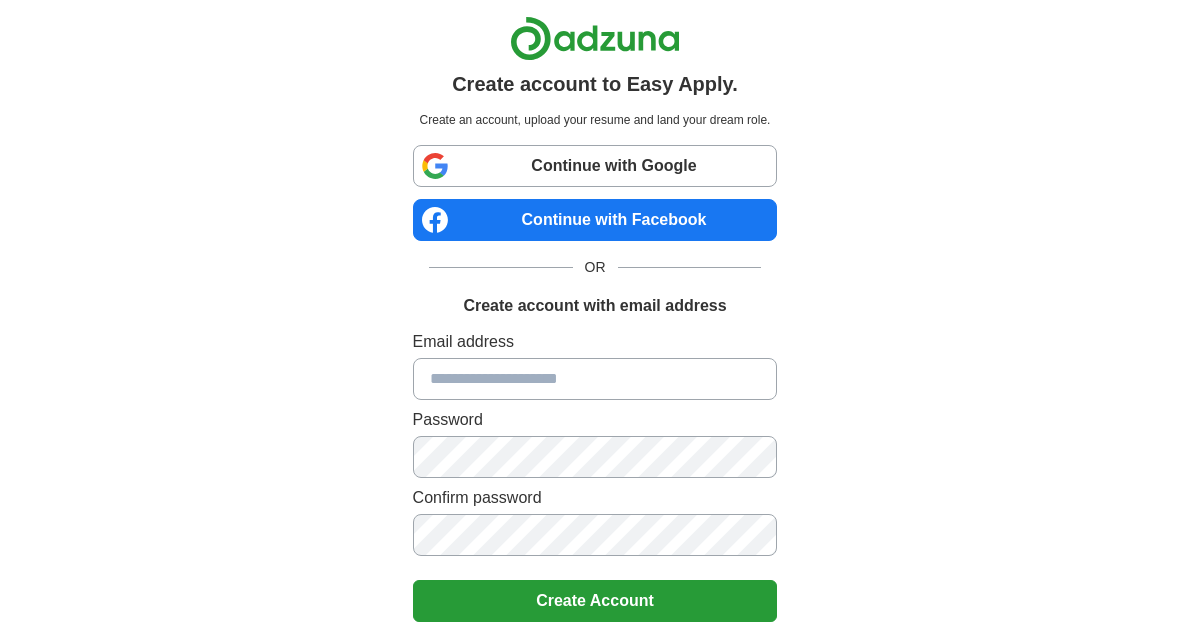 scroll, scrollTop: 0, scrollLeft: 0, axis: both 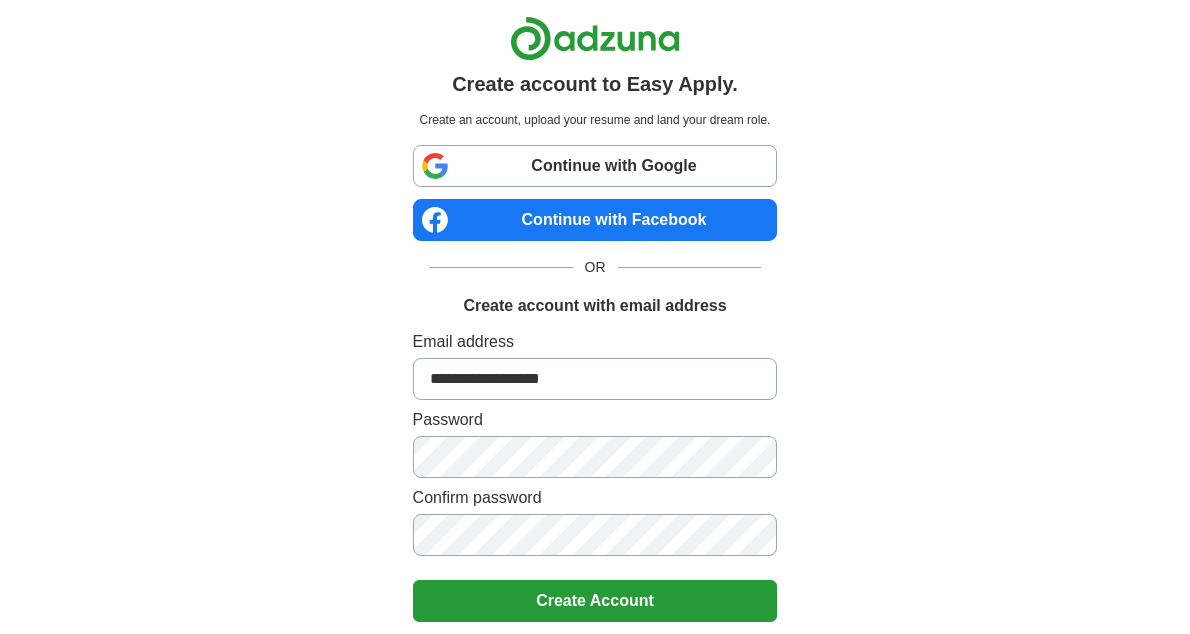 type on "**********" 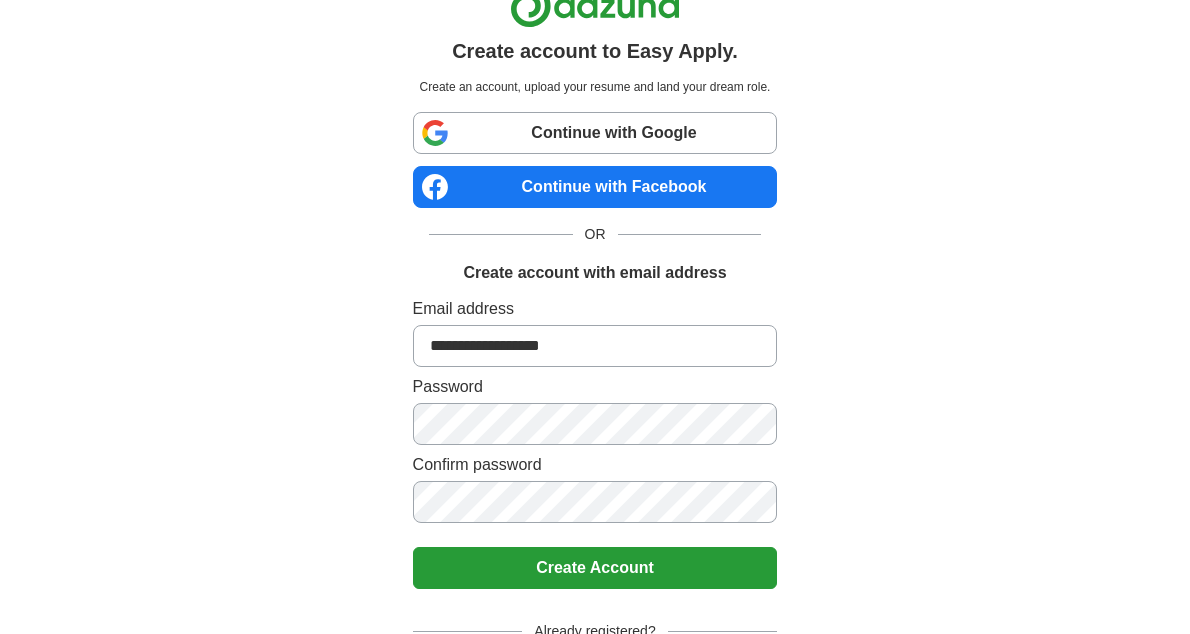 scroll, scrollTop: 169, scrollLeft: 0, axis: vertical 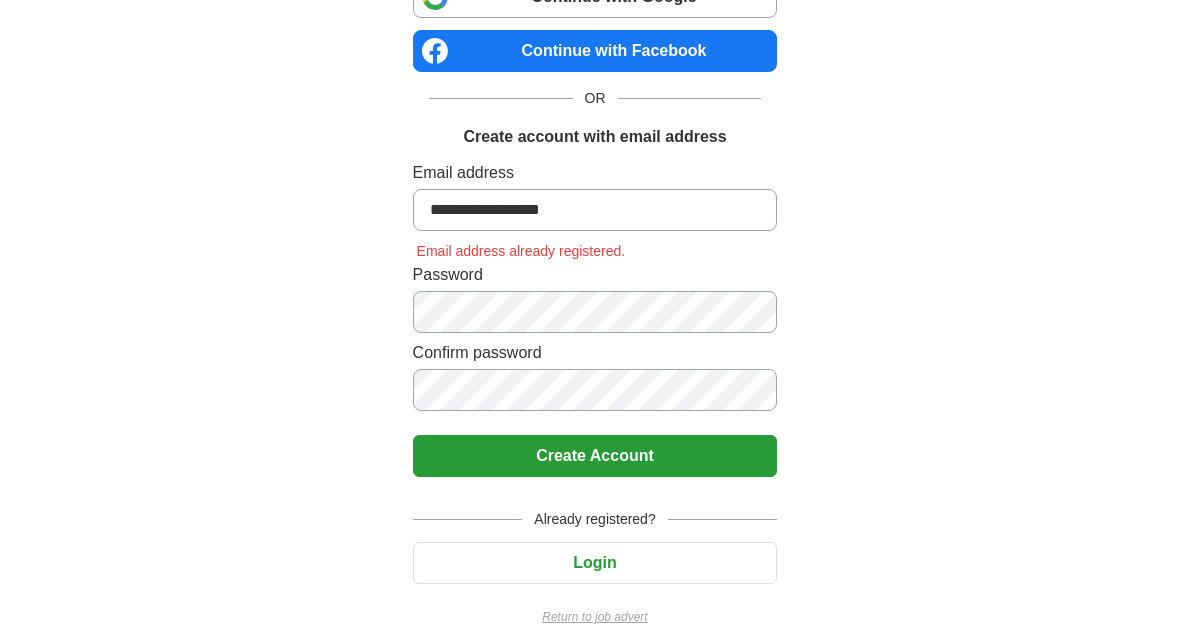 click on "Create Account" at bounding box center [595, 456] 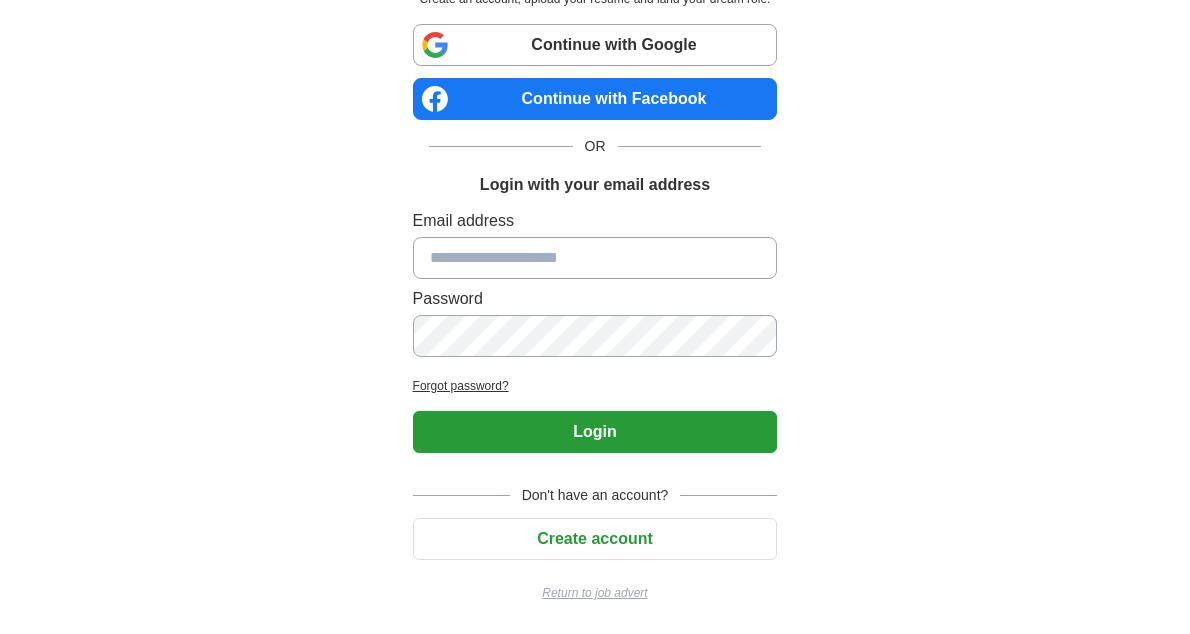 scroll, scrollTop: 121, scrollLeft: 0, axis: vertical 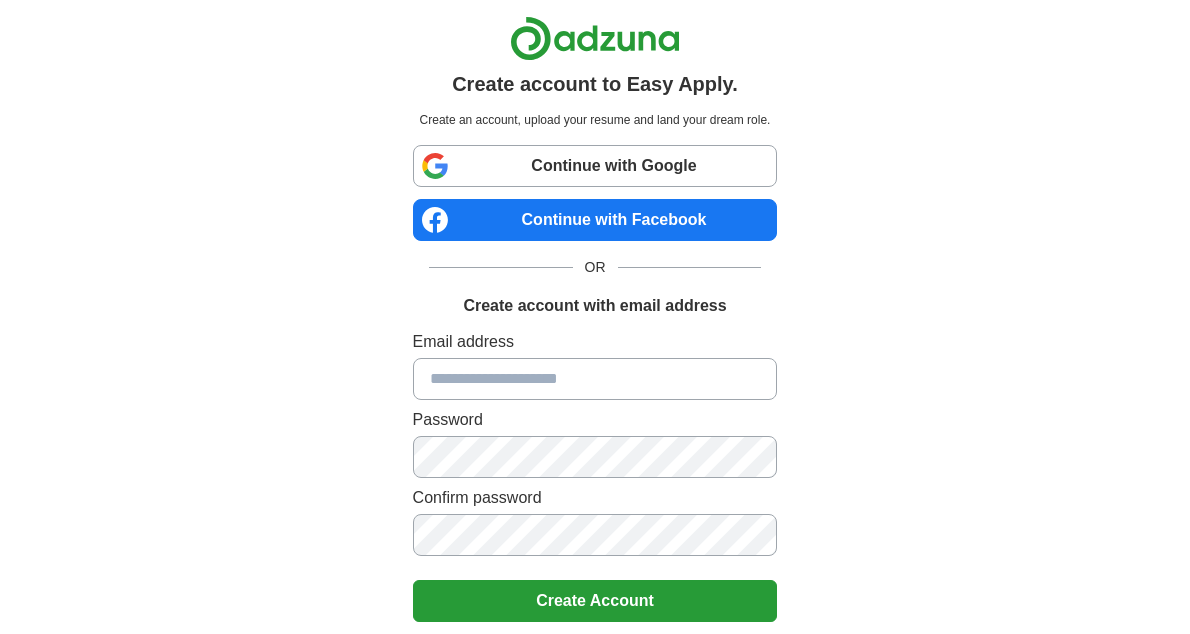 click at bounding box center [595, 379] 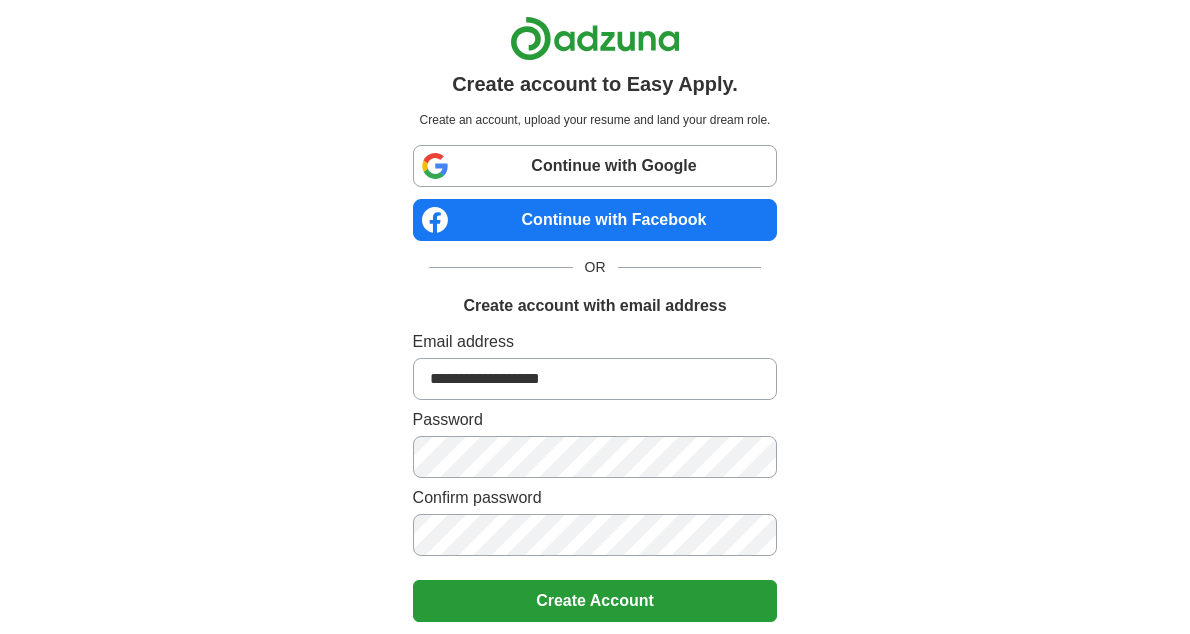 type on "**********" 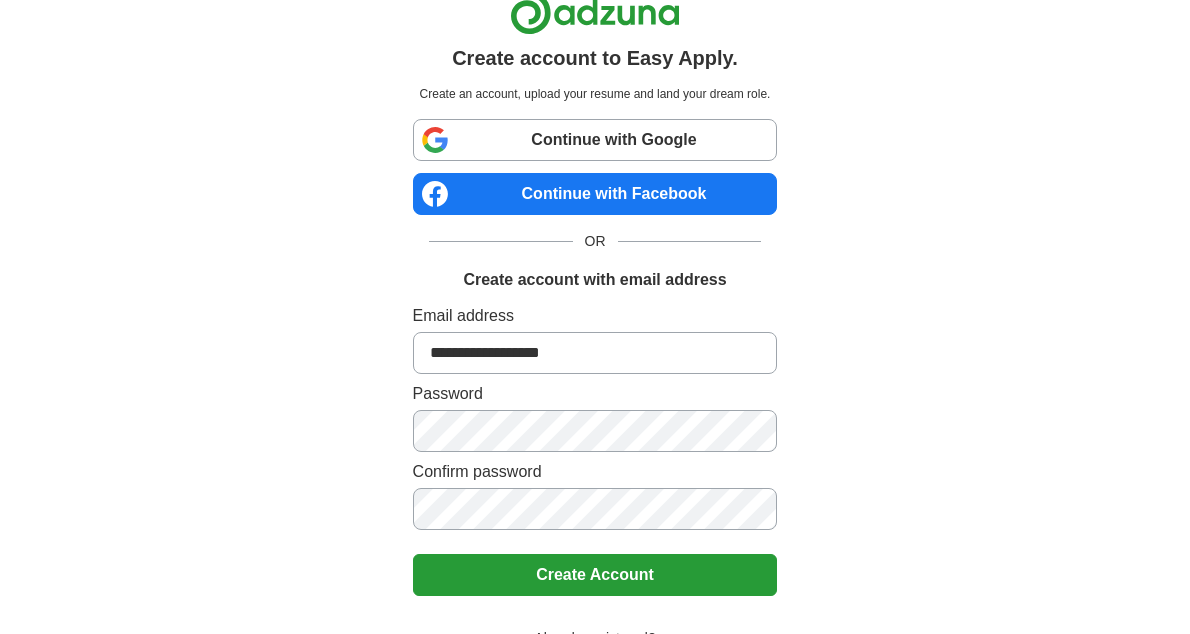 scroll, scrollTop: 169, scrollLeft: 0, axis: vertical 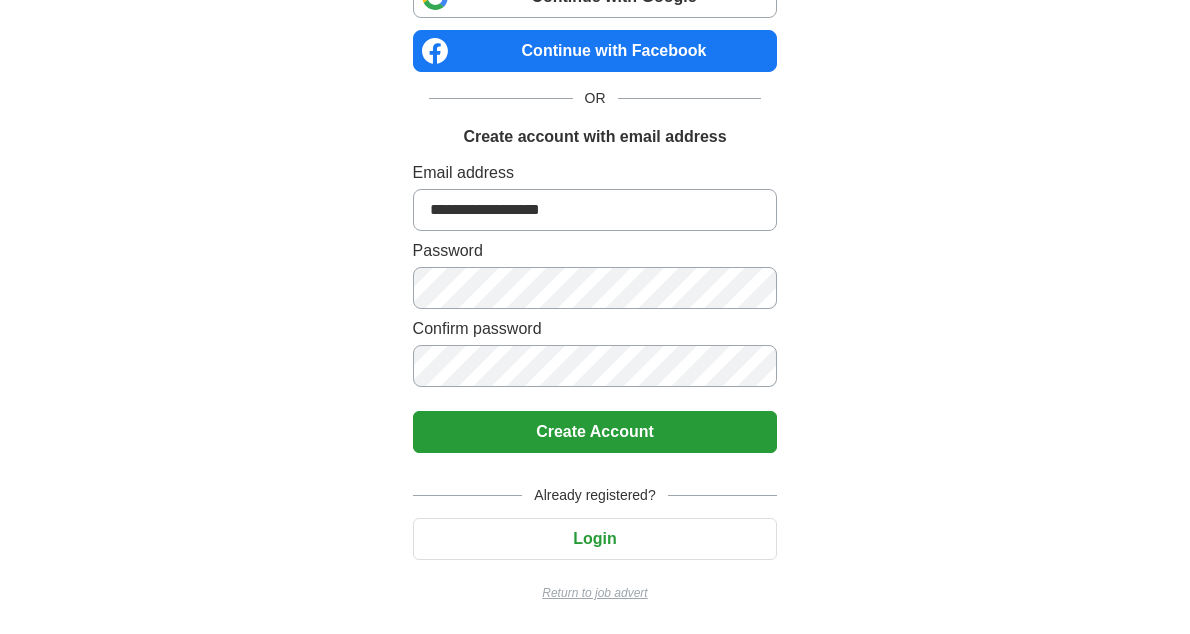 click on "**********" at bounding box center (595, 232) 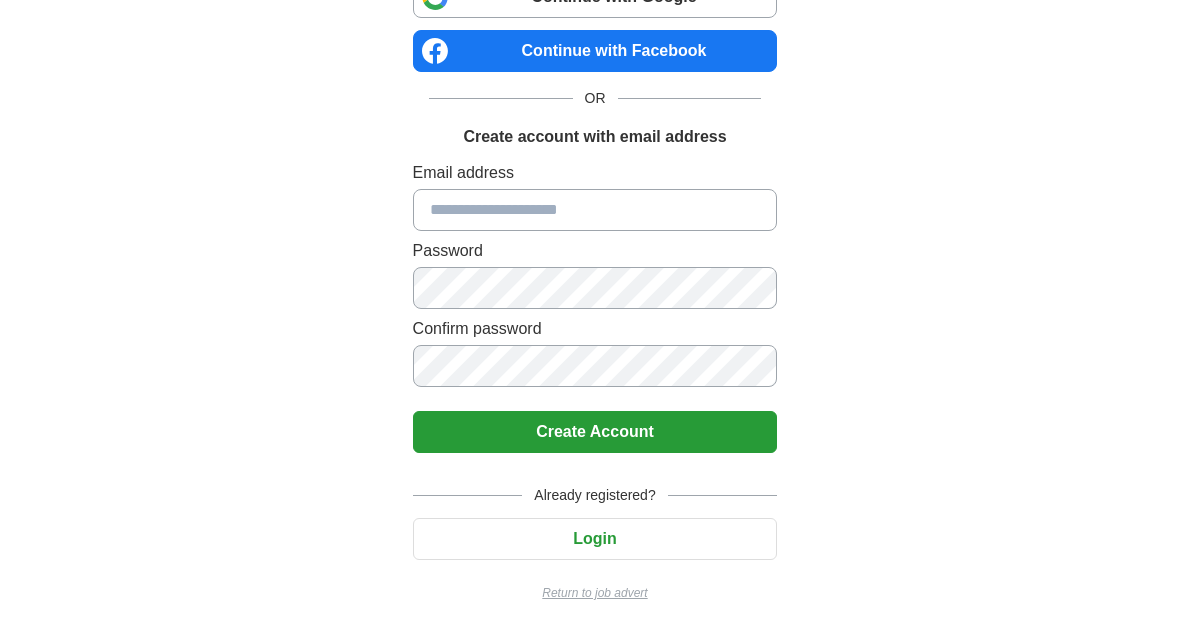 type 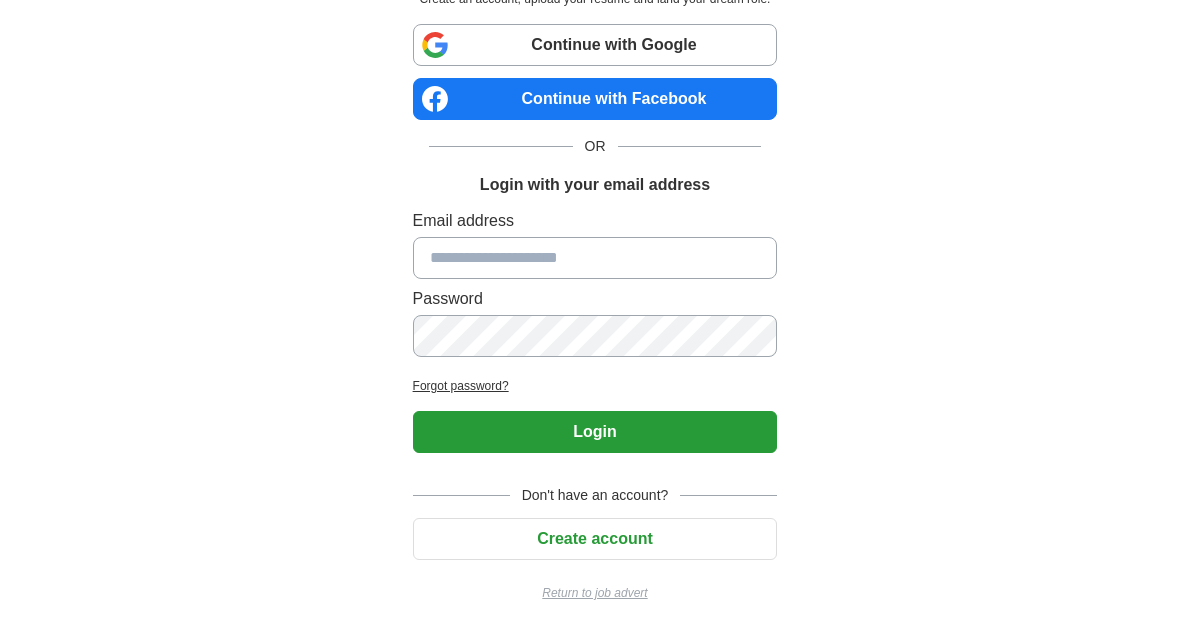 scroll, scrollTop: 121, scrollLeft: 0, axis: vertical 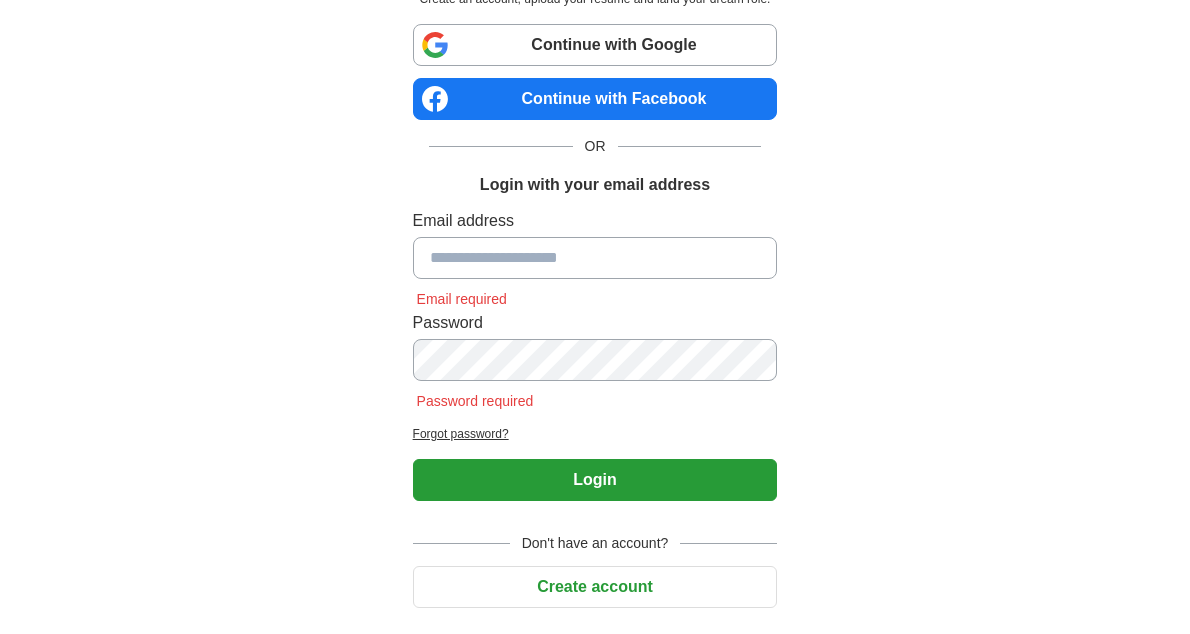 click at bounding box center (595, 258) 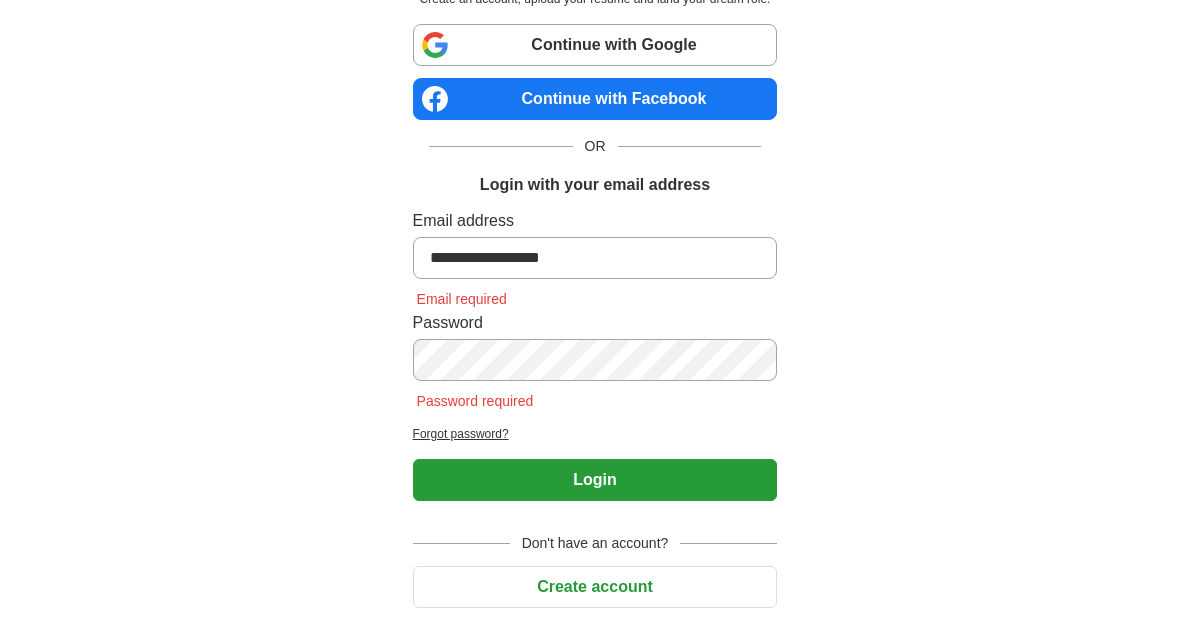 click on "Login" at bounding box center [595, 480] 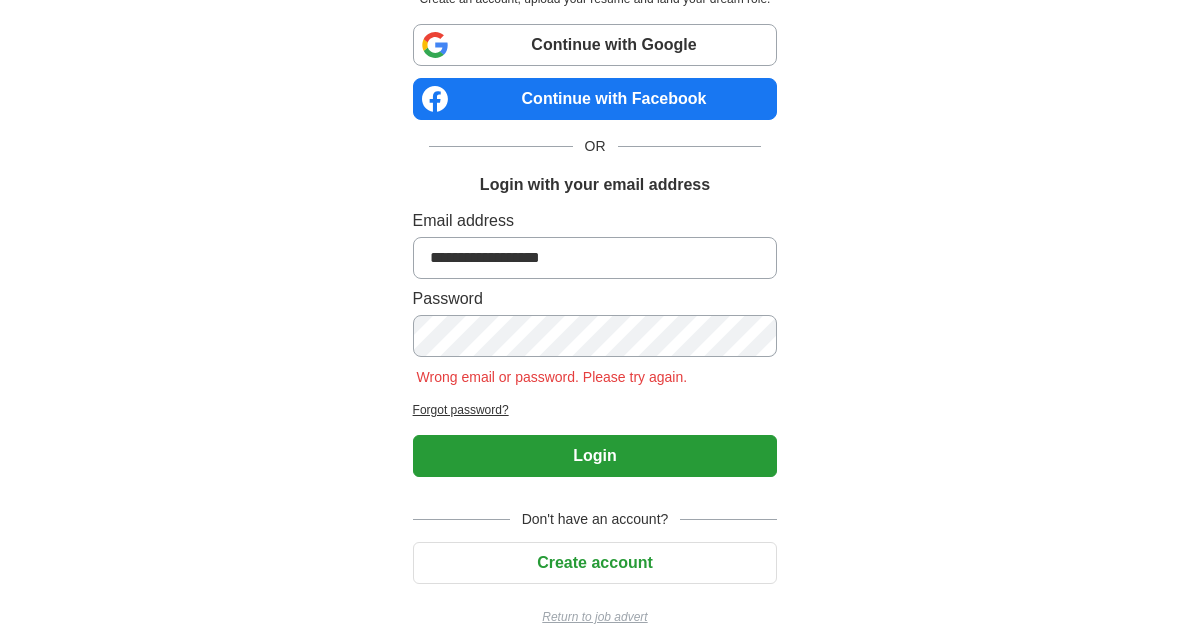 click on "**********" at bounding box center (595, 268) 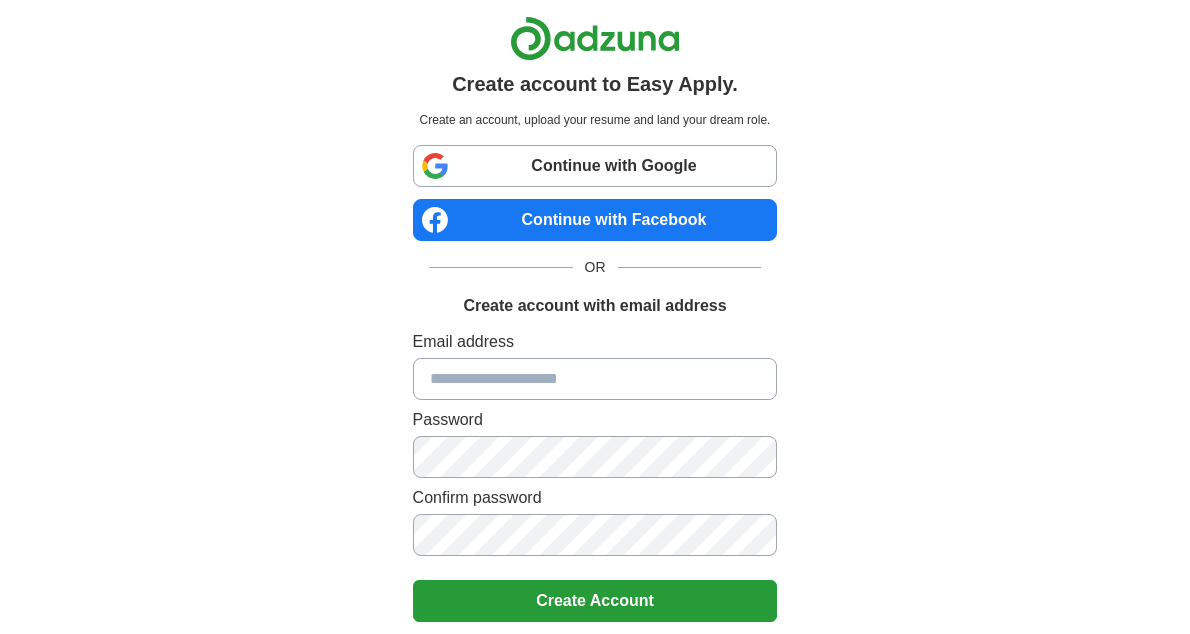 scroll, scrollTop: 0, scrollLeft: 0, axis: both 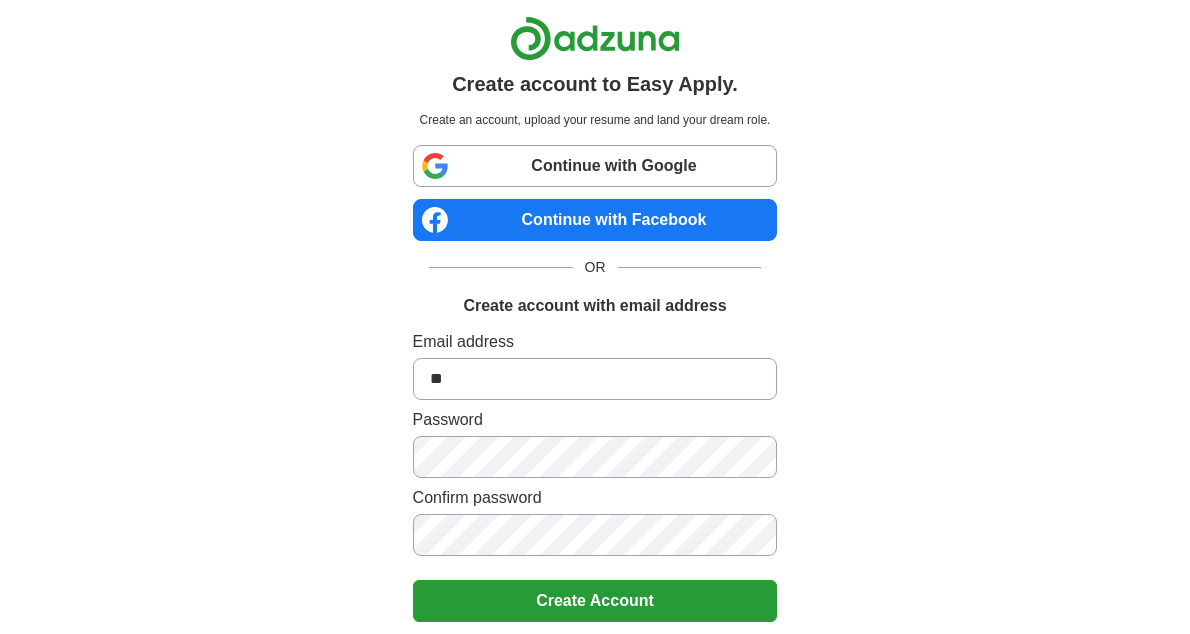 type on "*" 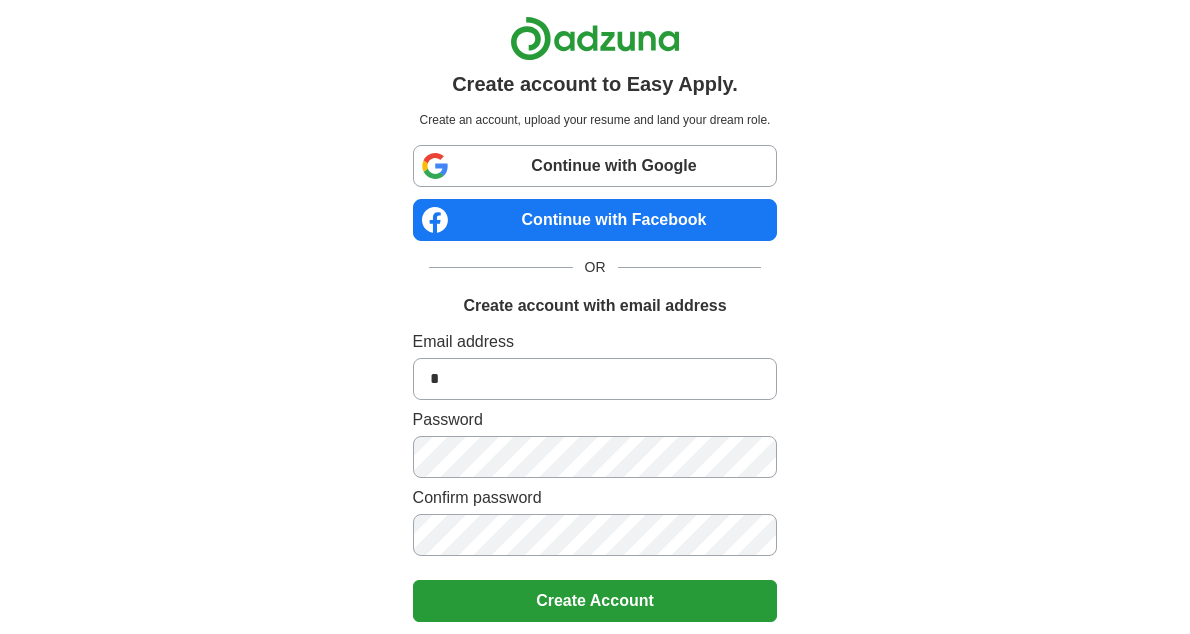 type 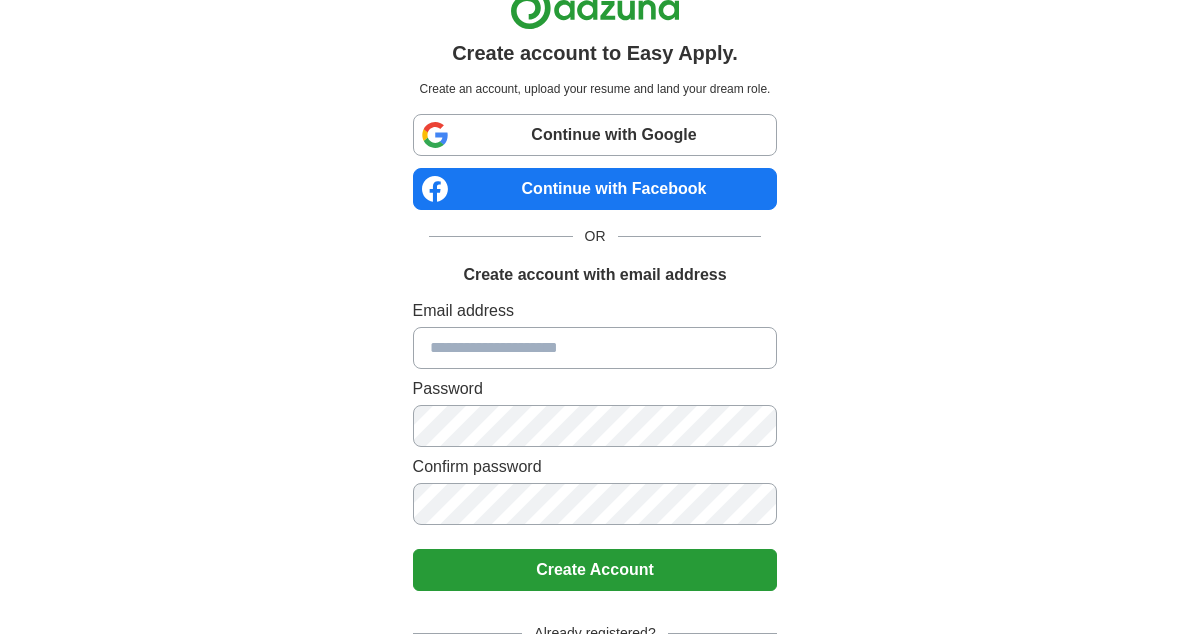 scroll, scrollTop: 169, scrollLeft: 0, axis: vertical 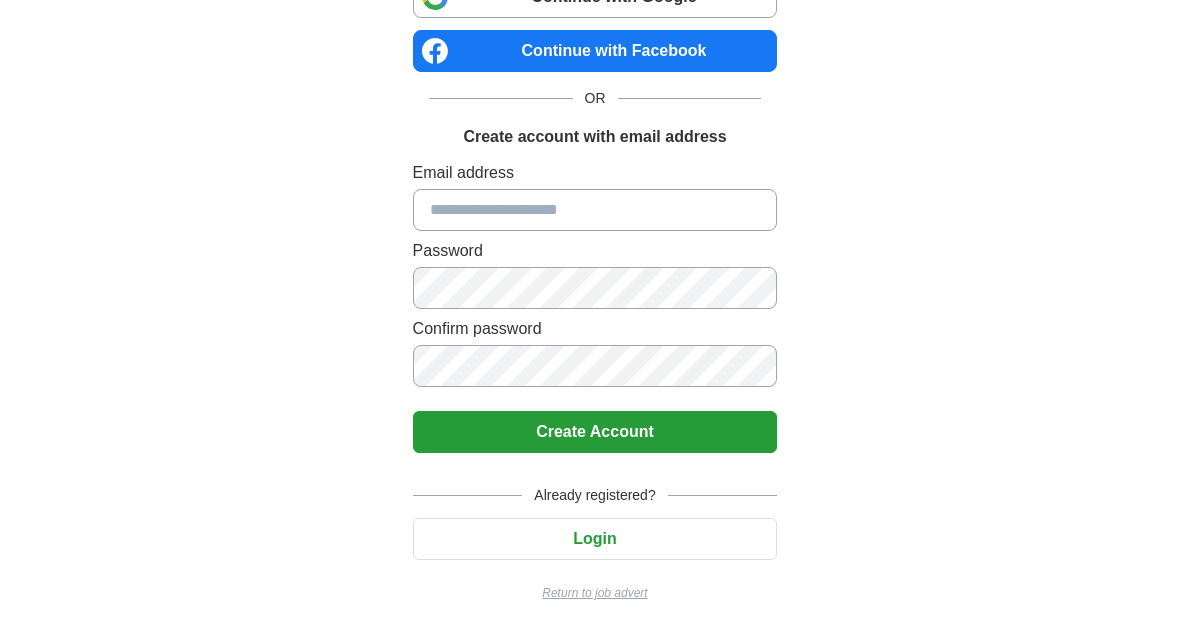 click on "Login" at bounding box center [595, 539] 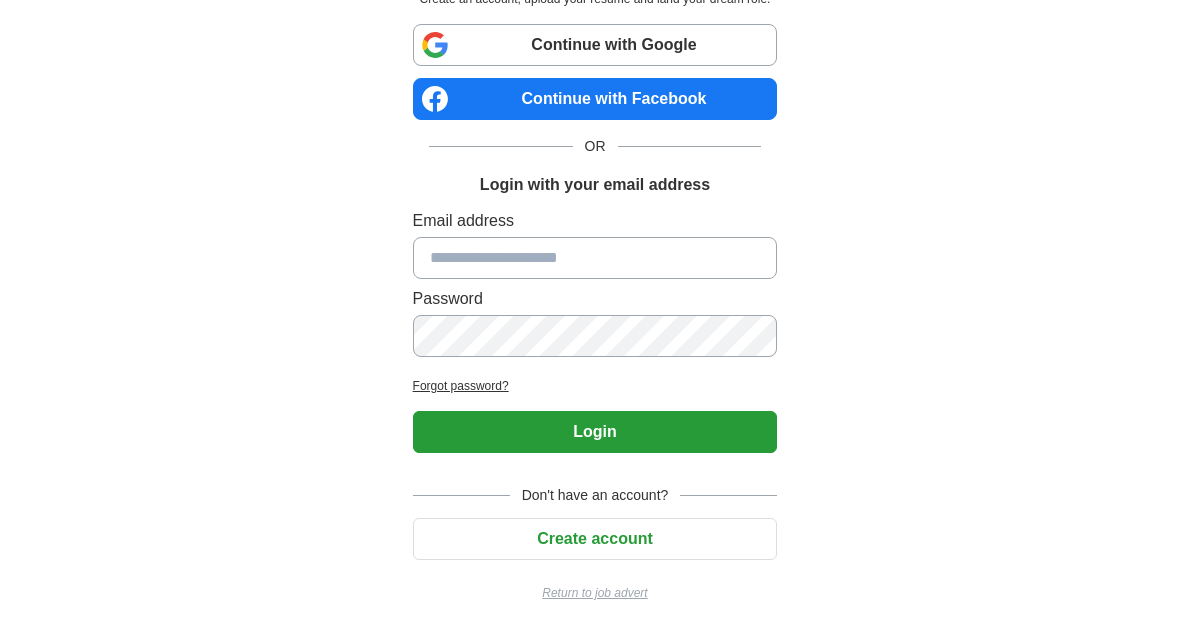 scroll, scrollTop: 121, scrollLeft: 0, axis: vertical 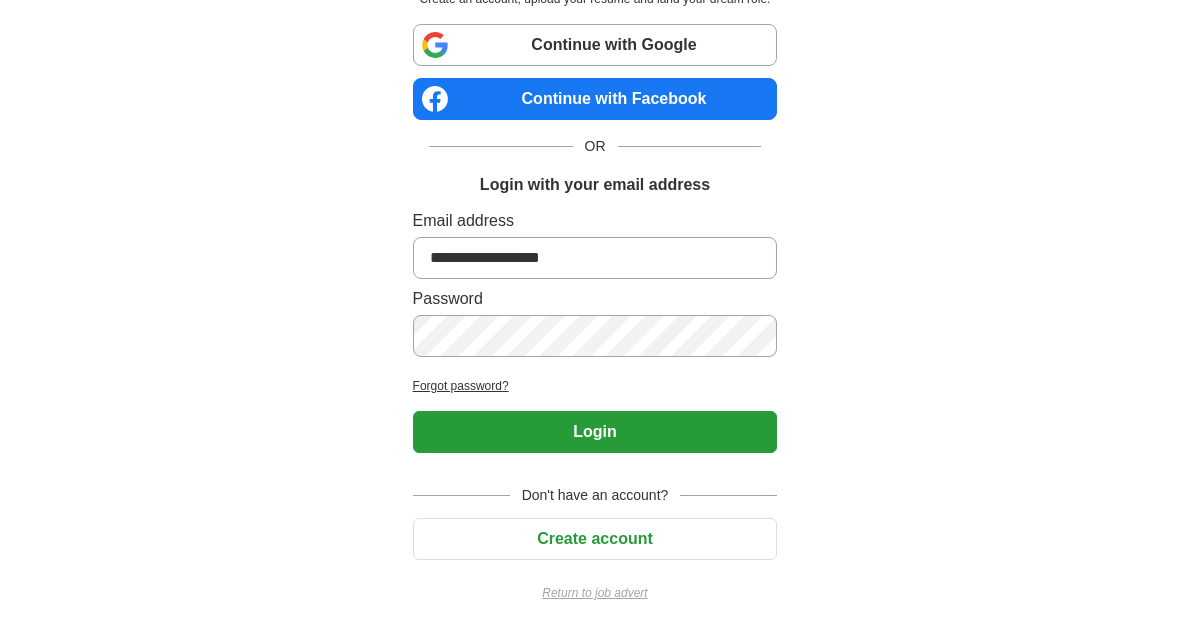 click on "**********" at bounding box center [595, 256] 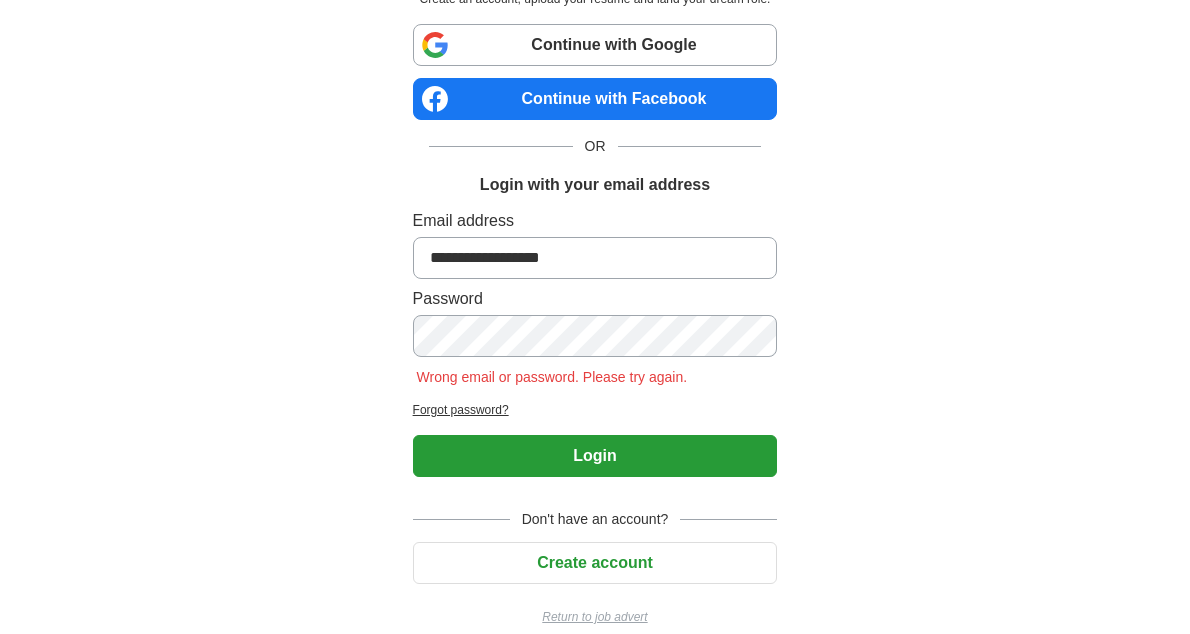 click on "Login" at bounding box center (595, 456) 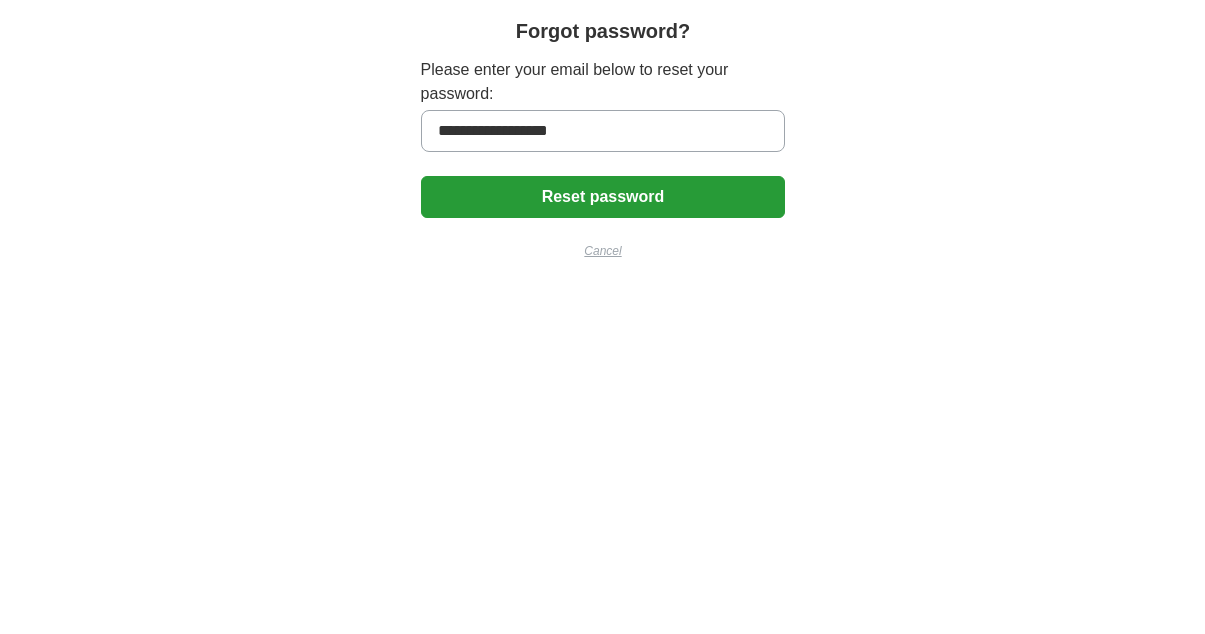 scroll, scrollTop: 0, scrollLeft: 0, axis: both 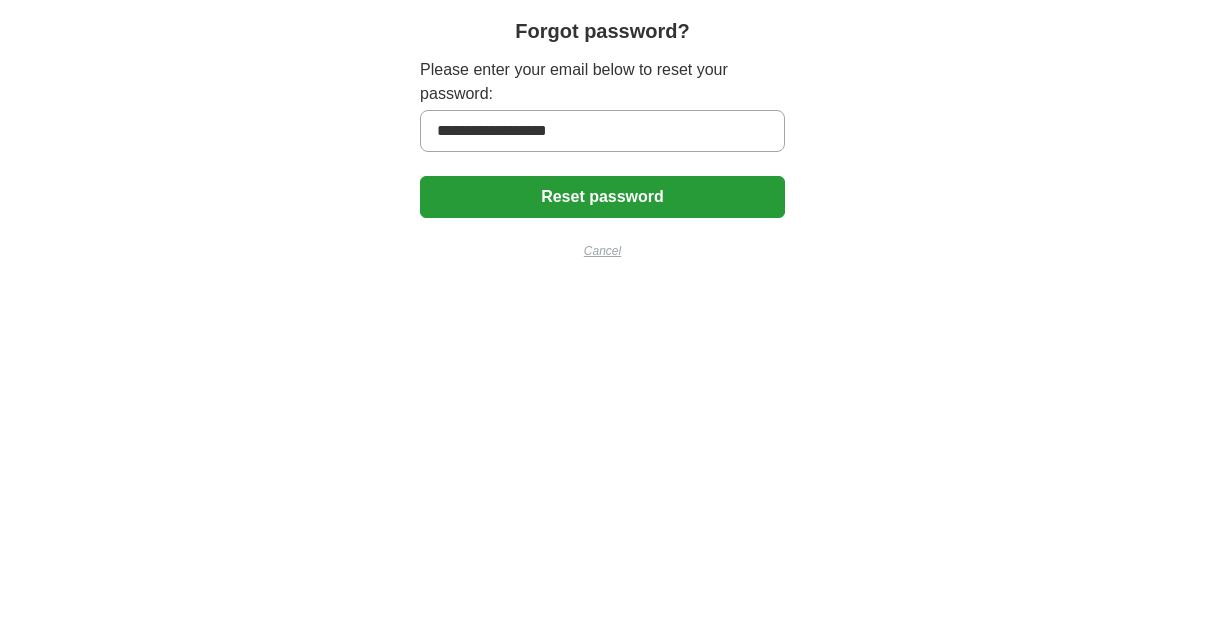 click on "Reset password" at bounding box center (602, 197) 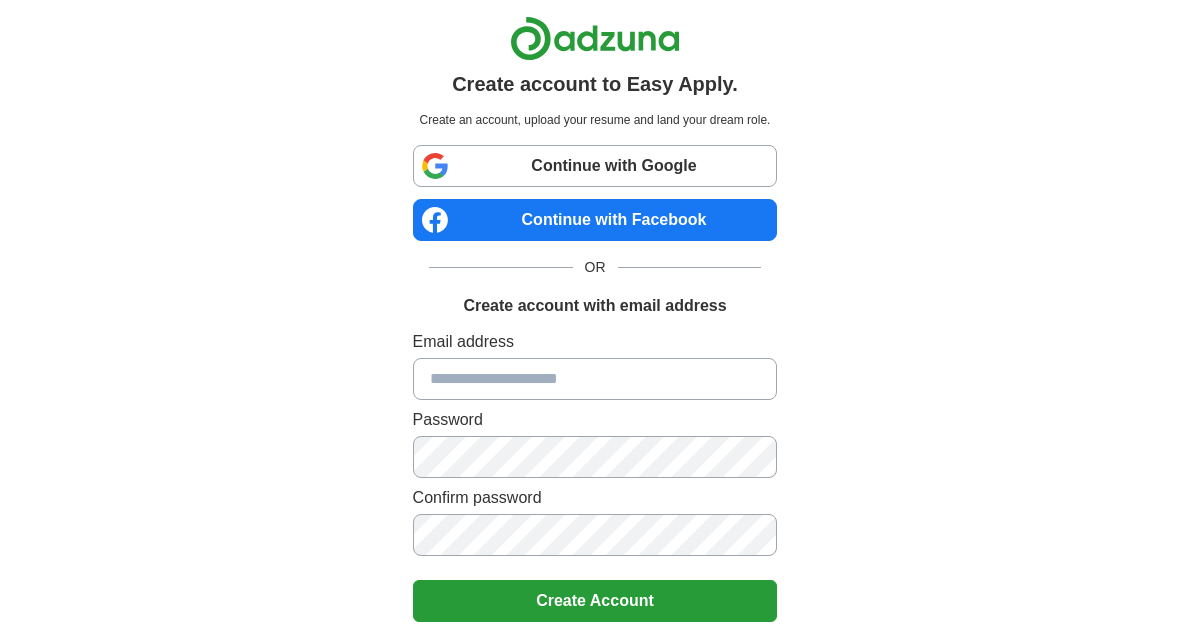 scroll, scrollTop: 0, scrollLeft: 0, axis: both 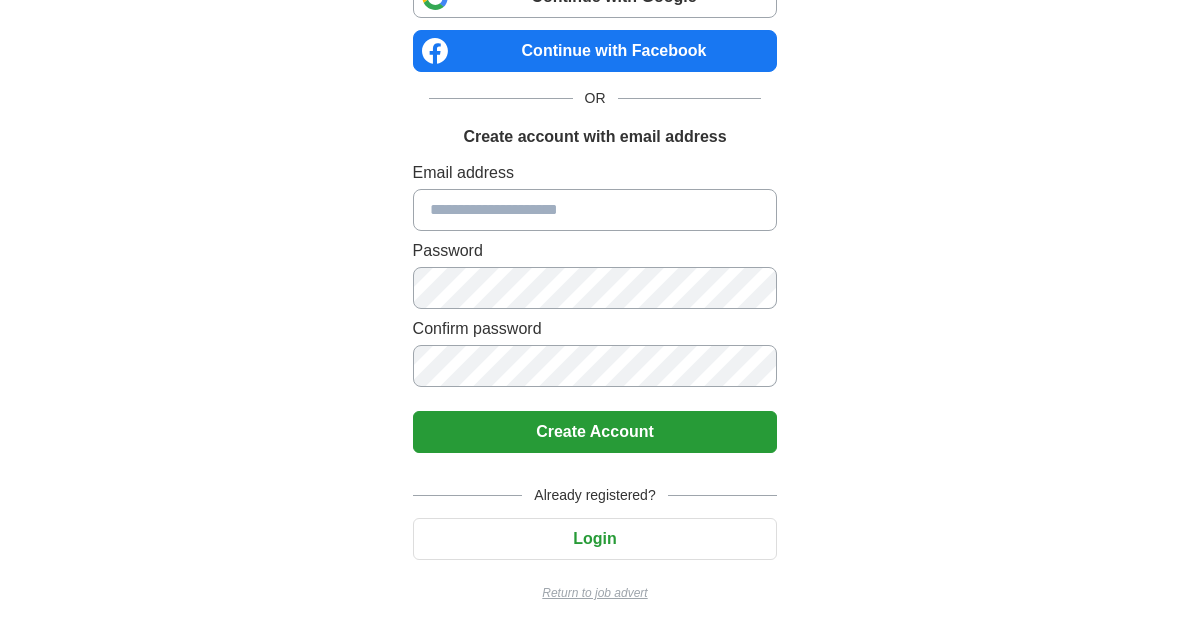 click on "Login" at bounding box center [595, 539] 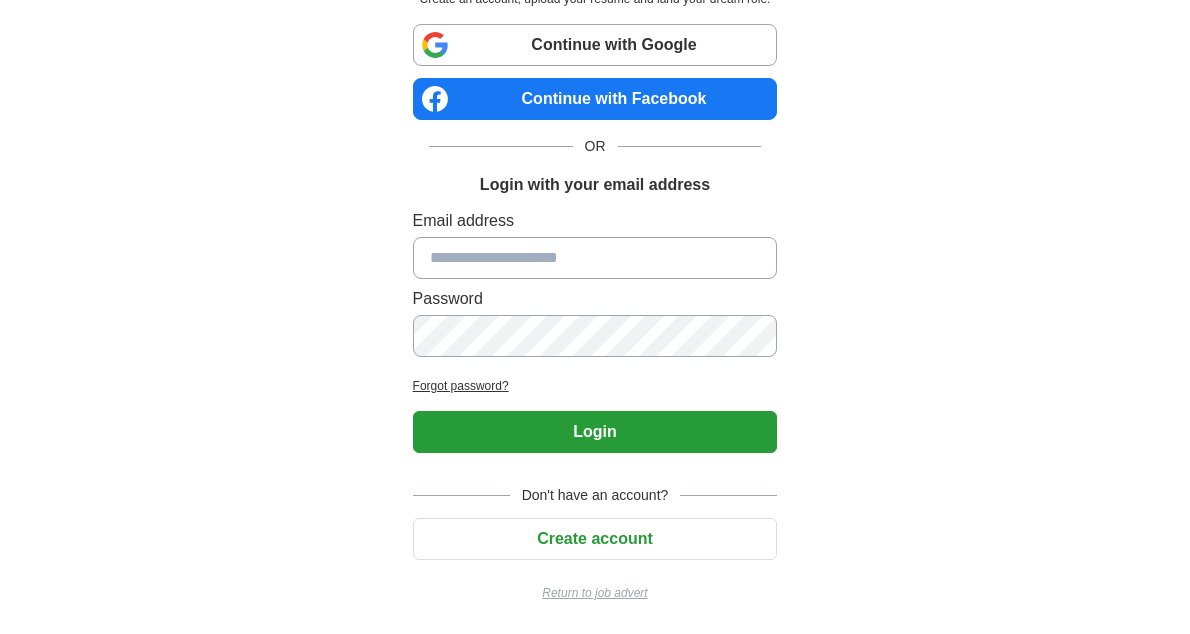 scroll, scrollTop: 121, scrollLeft: 0, axis: vertical 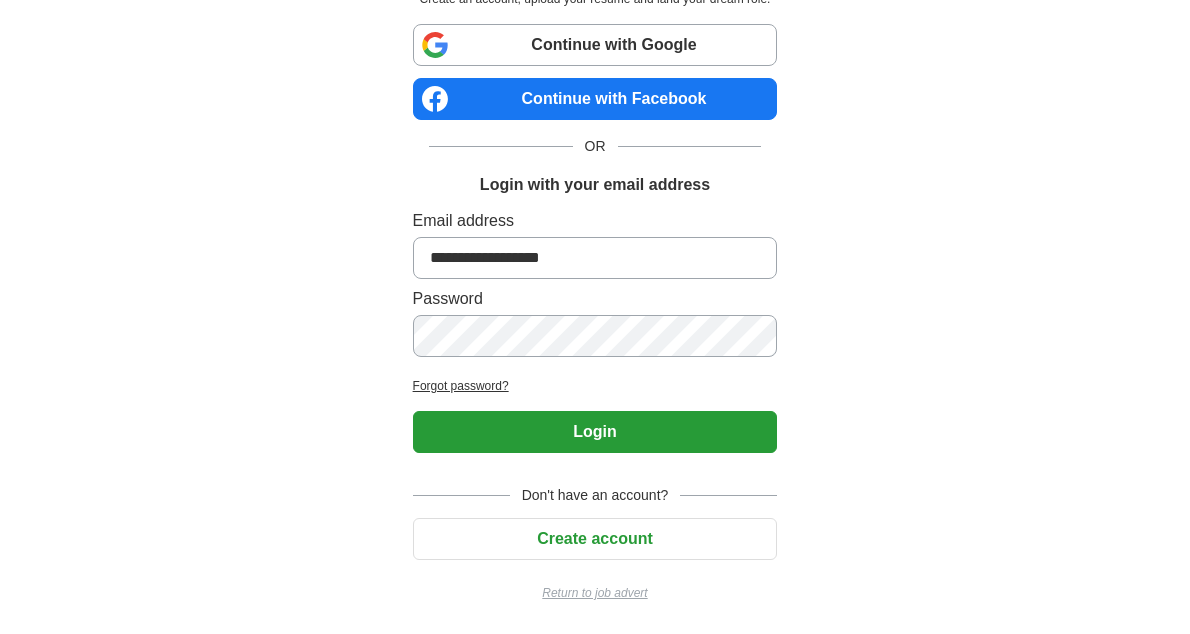 type on "**********" 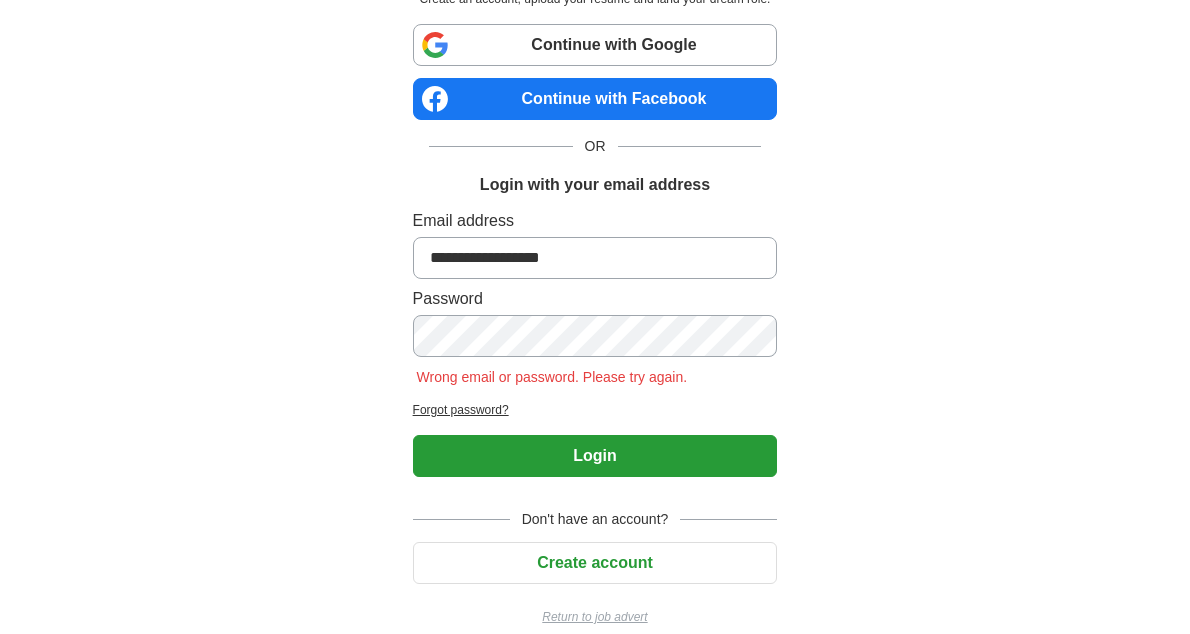 click on "Login" at bounding box center [595, 456] 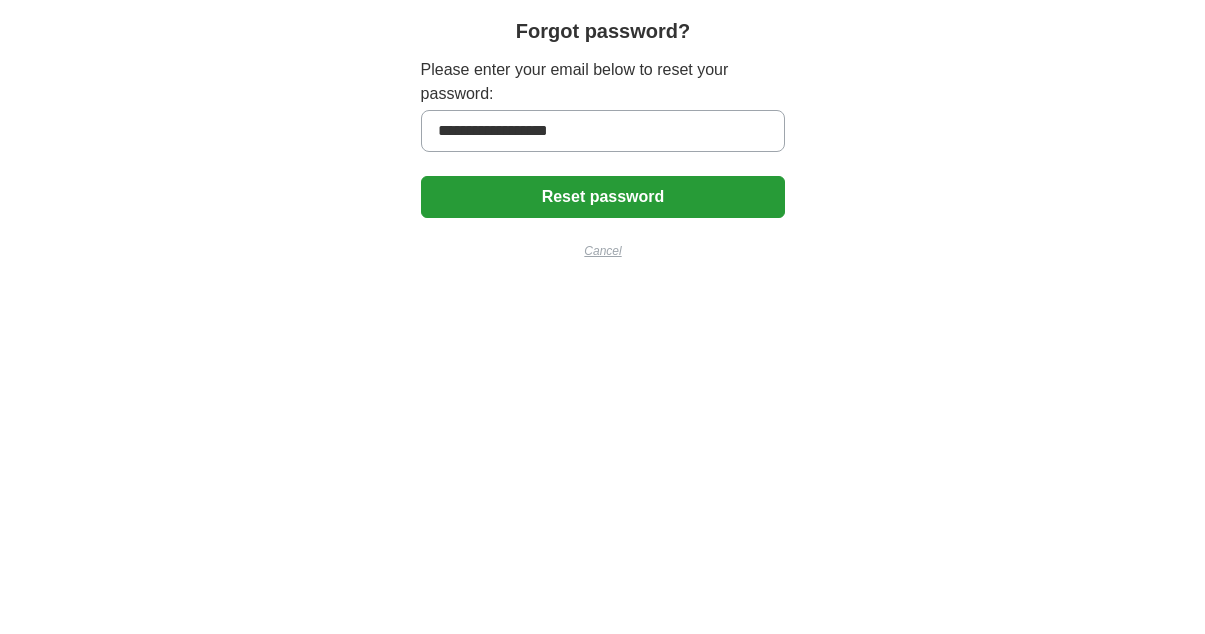scroll, scrollTop: 0, scrollLeft: 0, axis: both 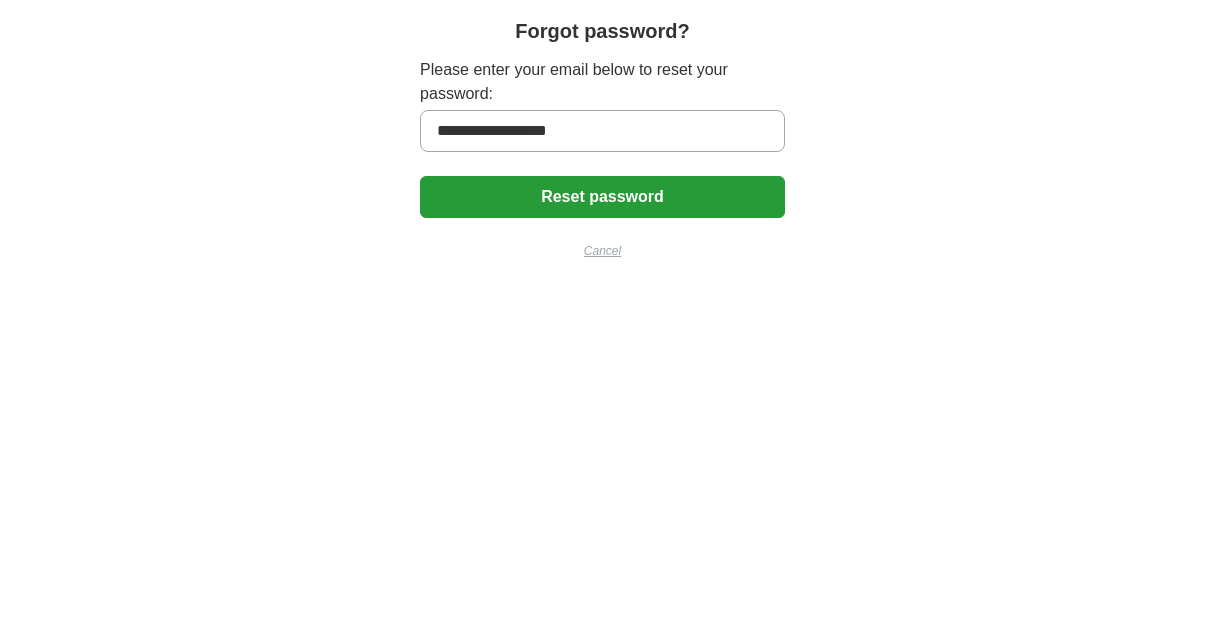 click on "Reset password" at bounding box center (602, 197) 